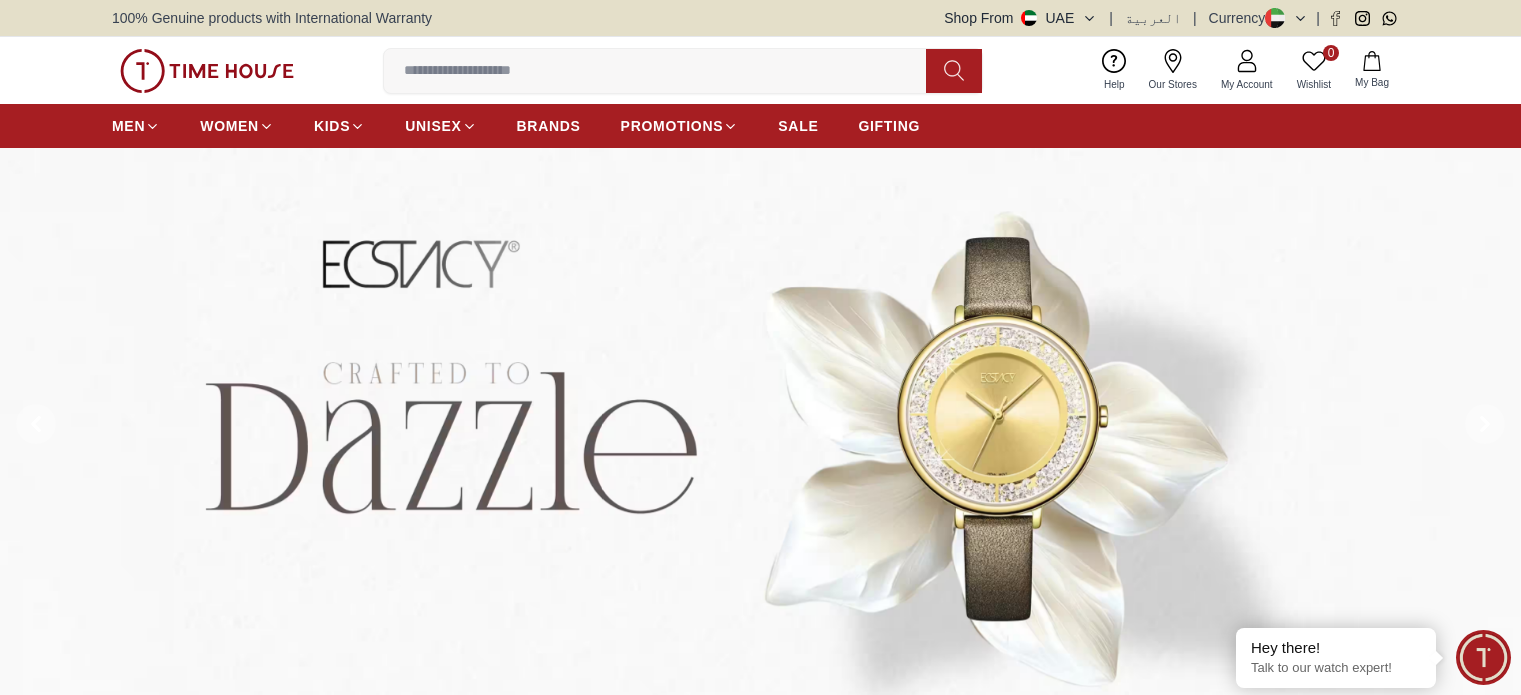 scroll, scrollTop: 0, scrollLeft: 0, axis: both 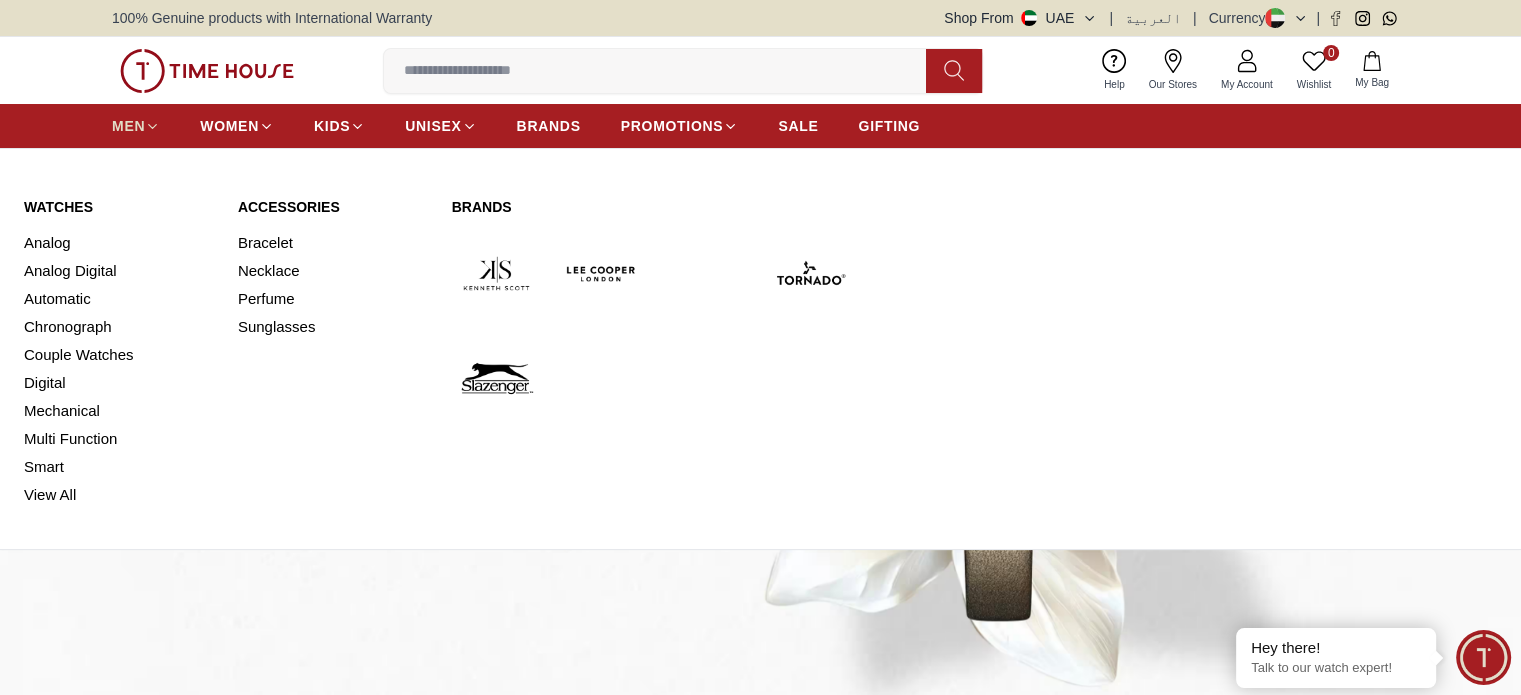 click on "MEN" at bounding box center (128, 126) 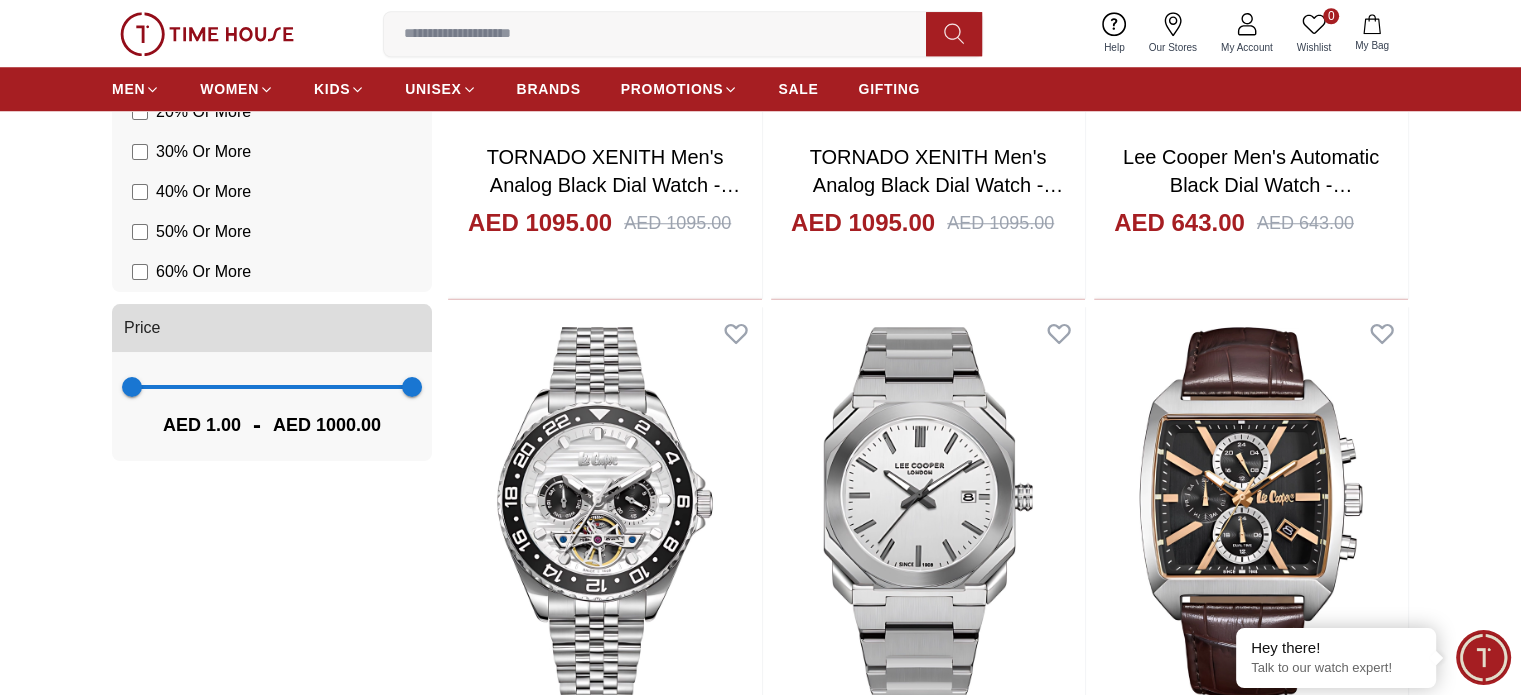 scroll, scrollTop: 1800, scrollLeft: 0, axis: vertical 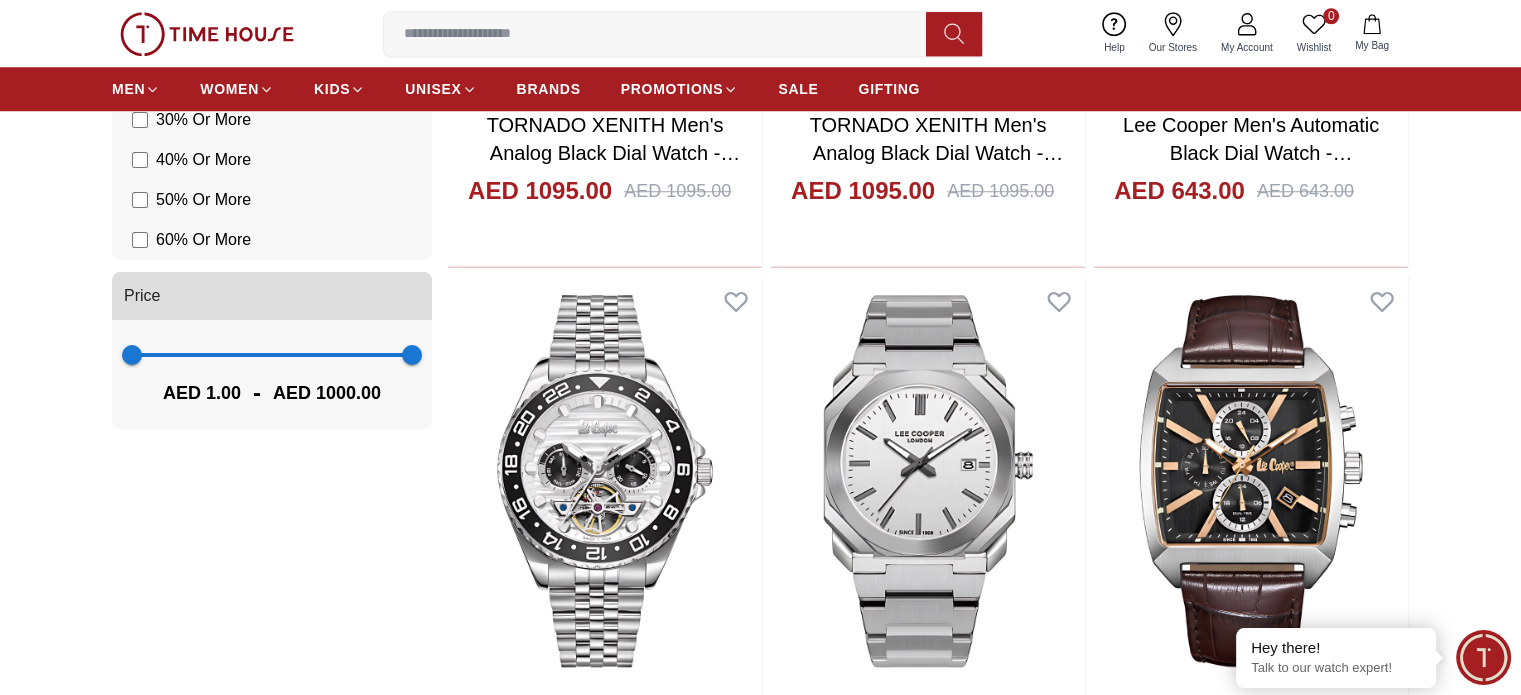 click on "1 1000" at bounding box center [272, 355] 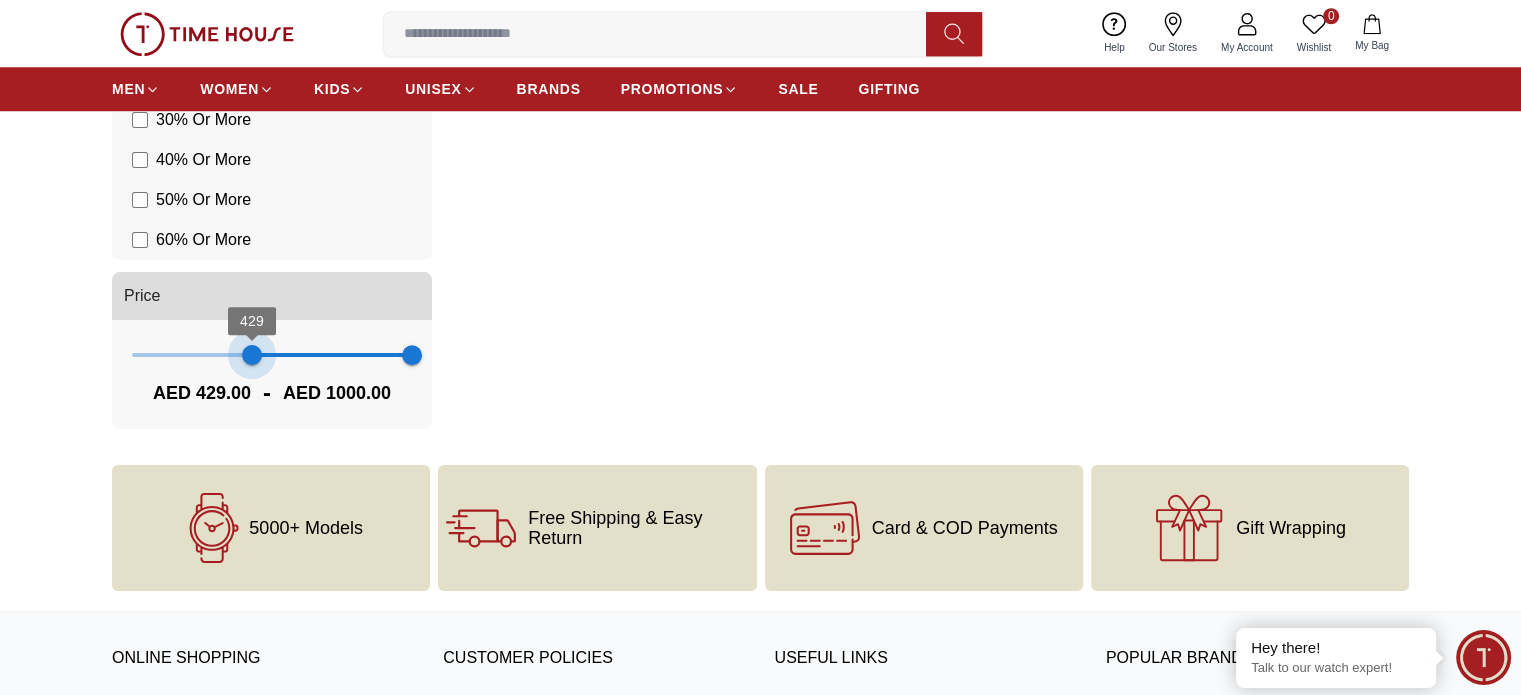 type on "*" 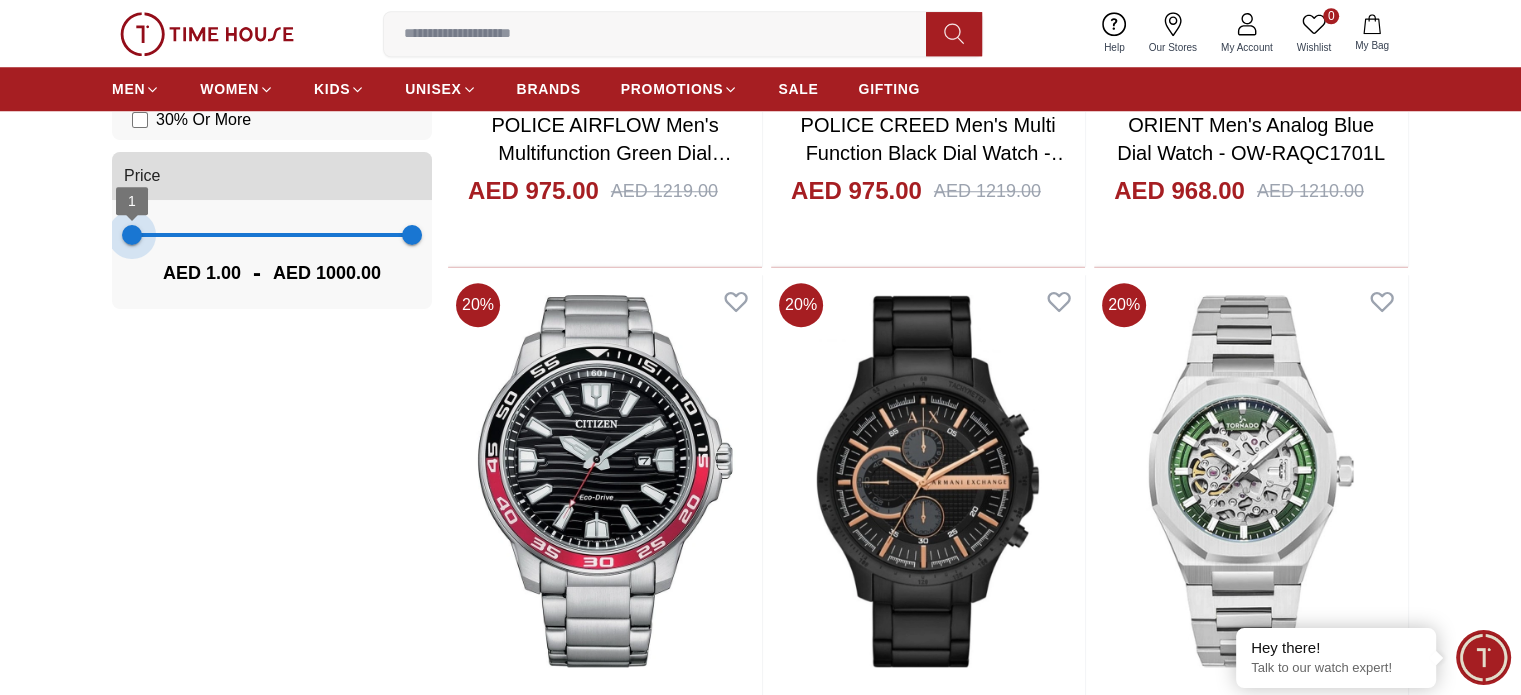 drag, startPoint x: 251, startPoint y: 349, endPoint x: 0, endPoint y: 343, distance: 251.0717 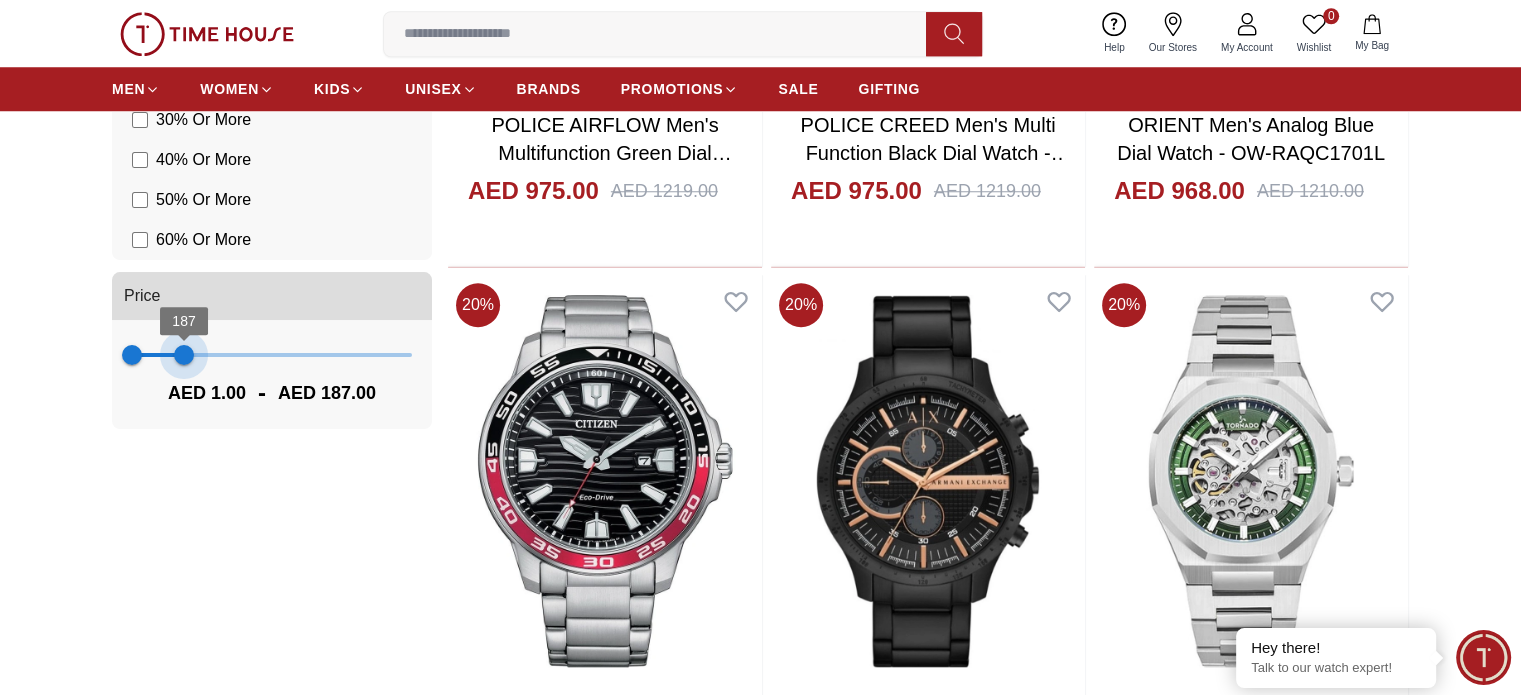 type on "***" 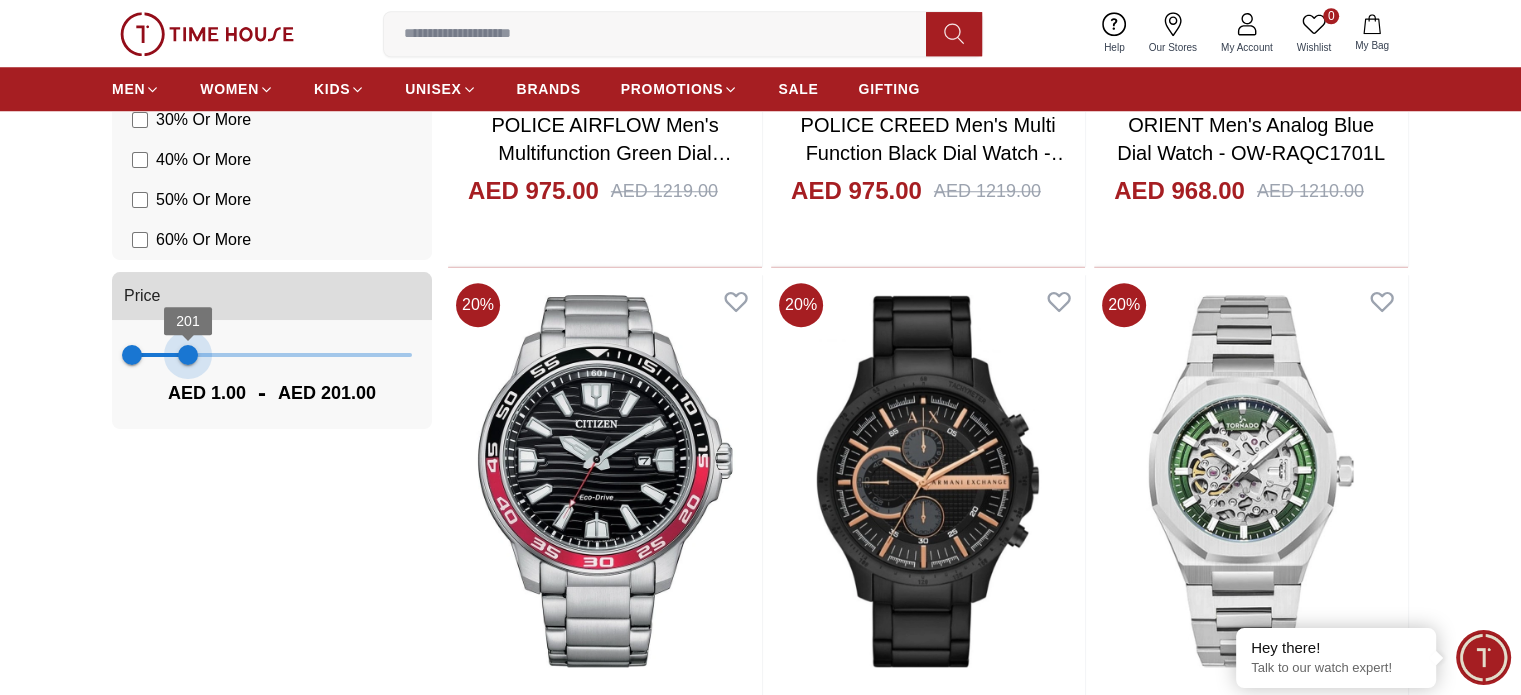 drag, startPoint x: 413, startPoint y: 352, endPoint x: 188, endPoint y: 403, distance: 230.70761 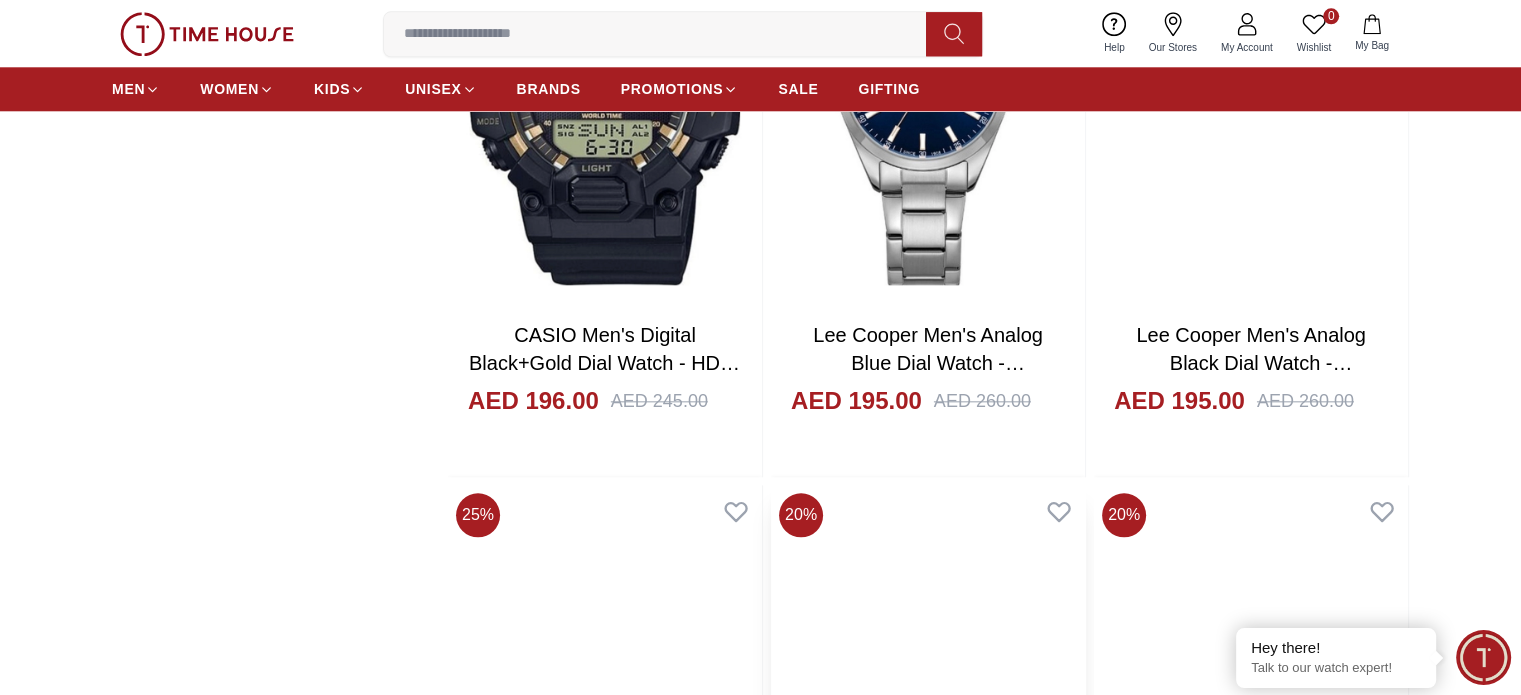 scroll, scrollTop: 2189, scrollLeft: 0, axis: vertical 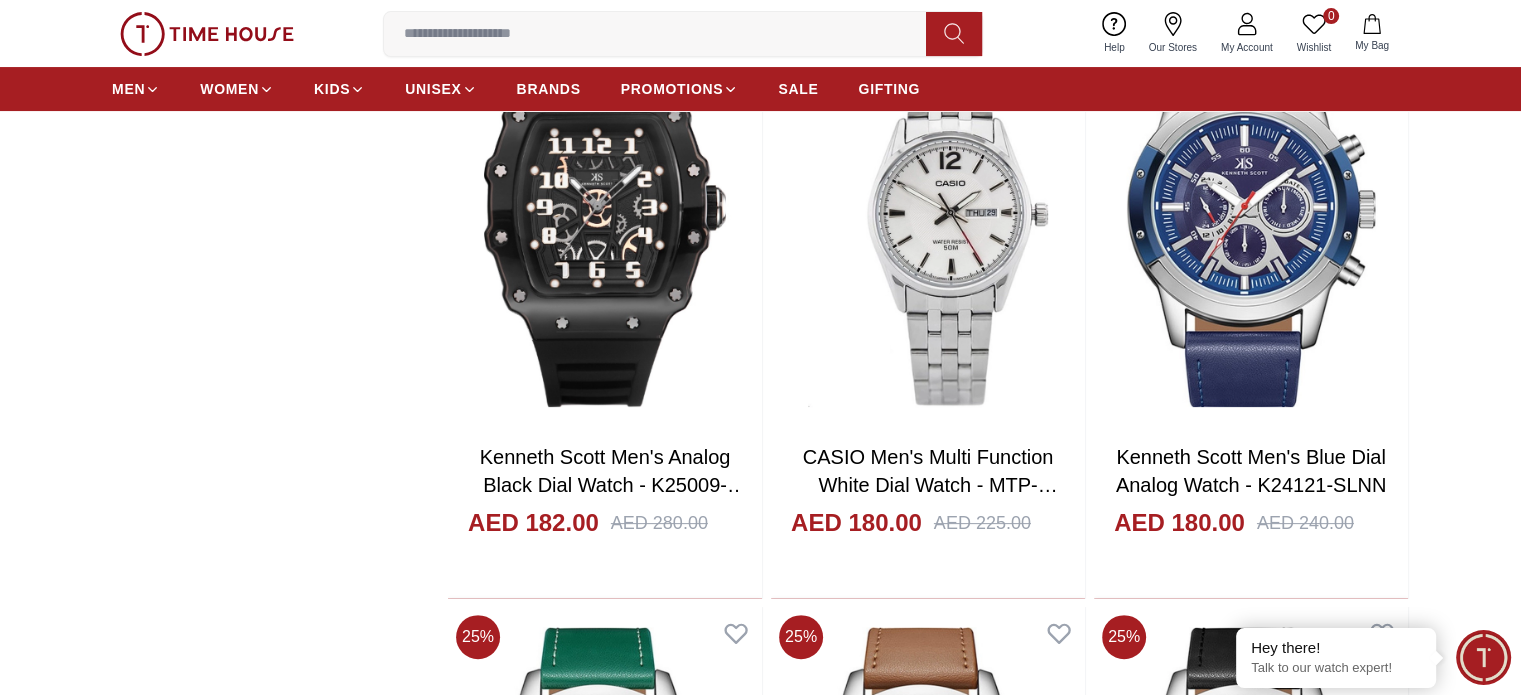 click on "CASIO Men's Analog Black Dial Watch - MRW-230H-1E1VDF" at bounding box center (610, 5228) 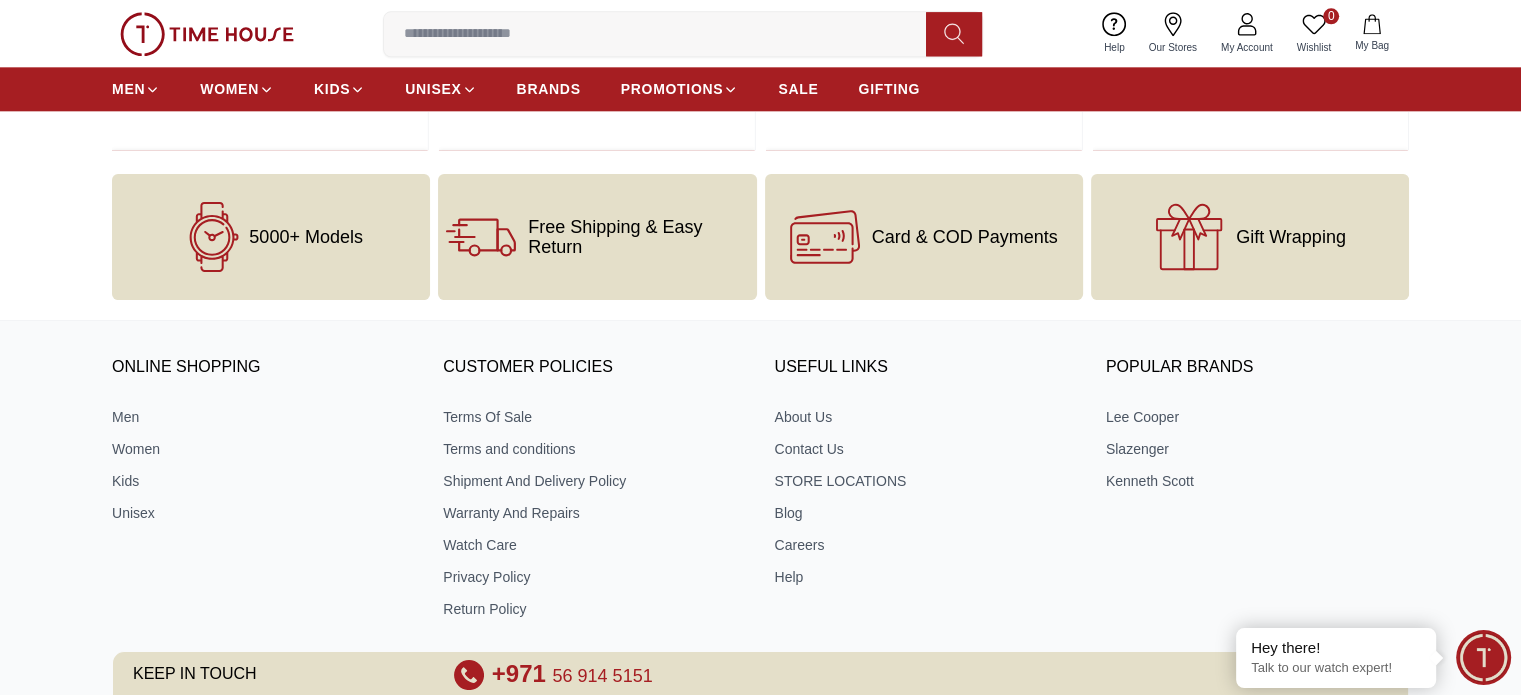 scroll, scrollTop: 2637, scrollLeft: 0, axis: vertical 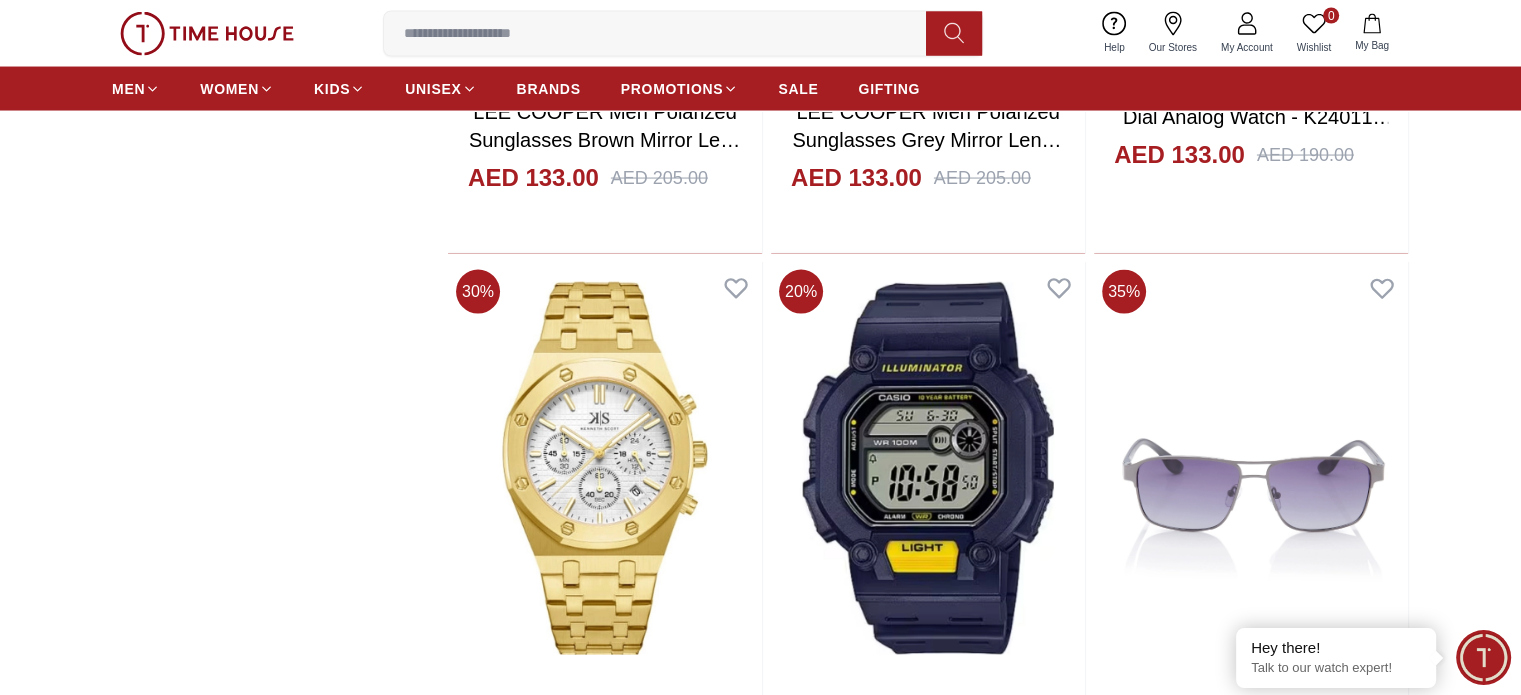 click on "CASIO Men's Digital Grey Dial Watch - W-800H-5AVDF" at bounding box center (928, 14490) 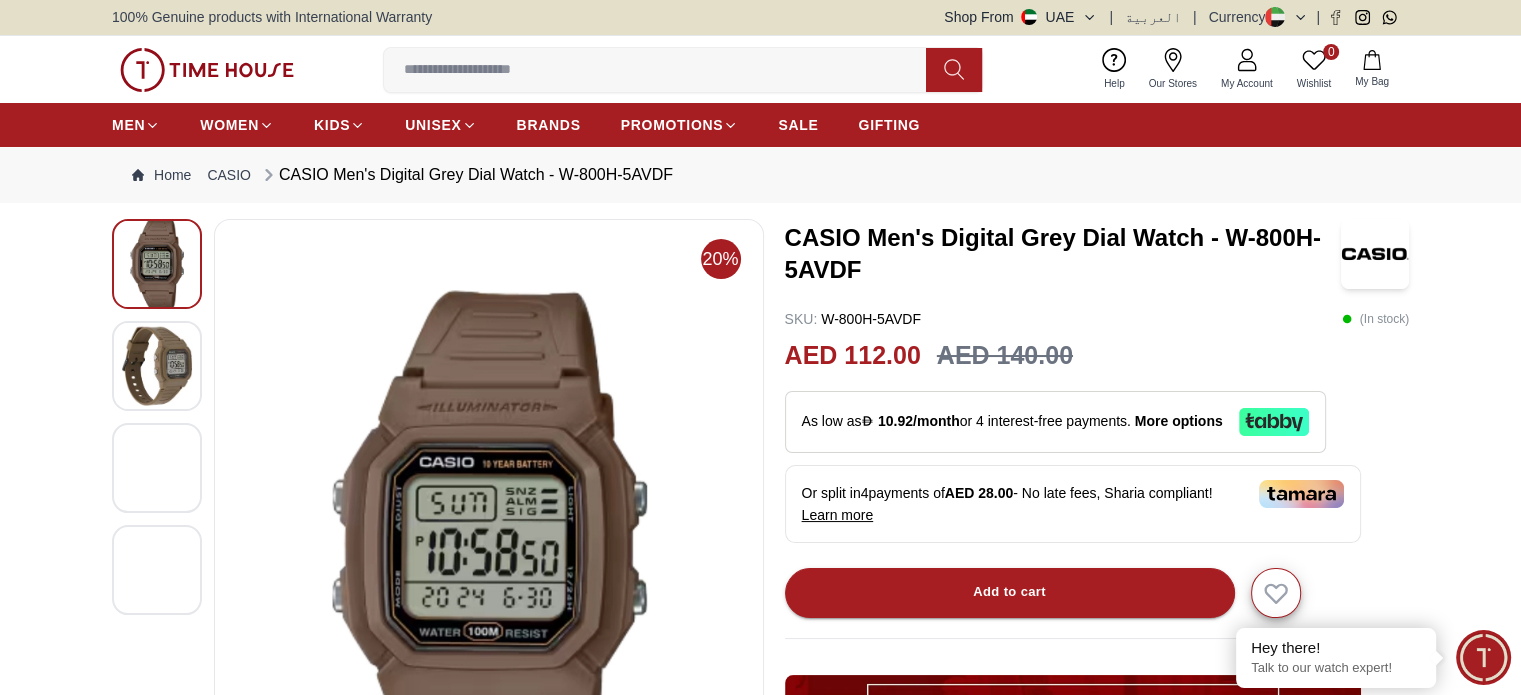 scroll, scrollTop: 0, scrollLeft: 0, axis: both 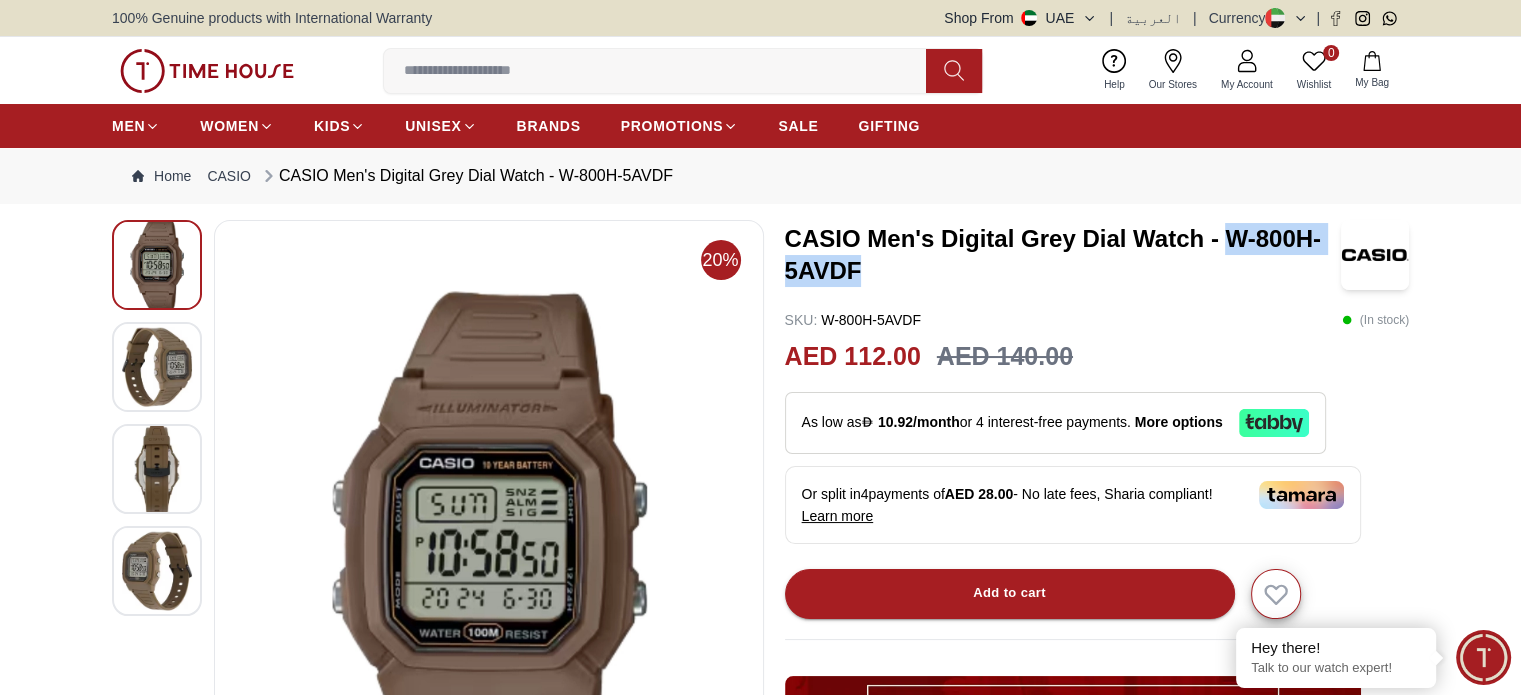 drag, startPoint x: 1224, startPoint y: 239, endPoint x: 1246, endPoint y: 279, distance: 45.65085 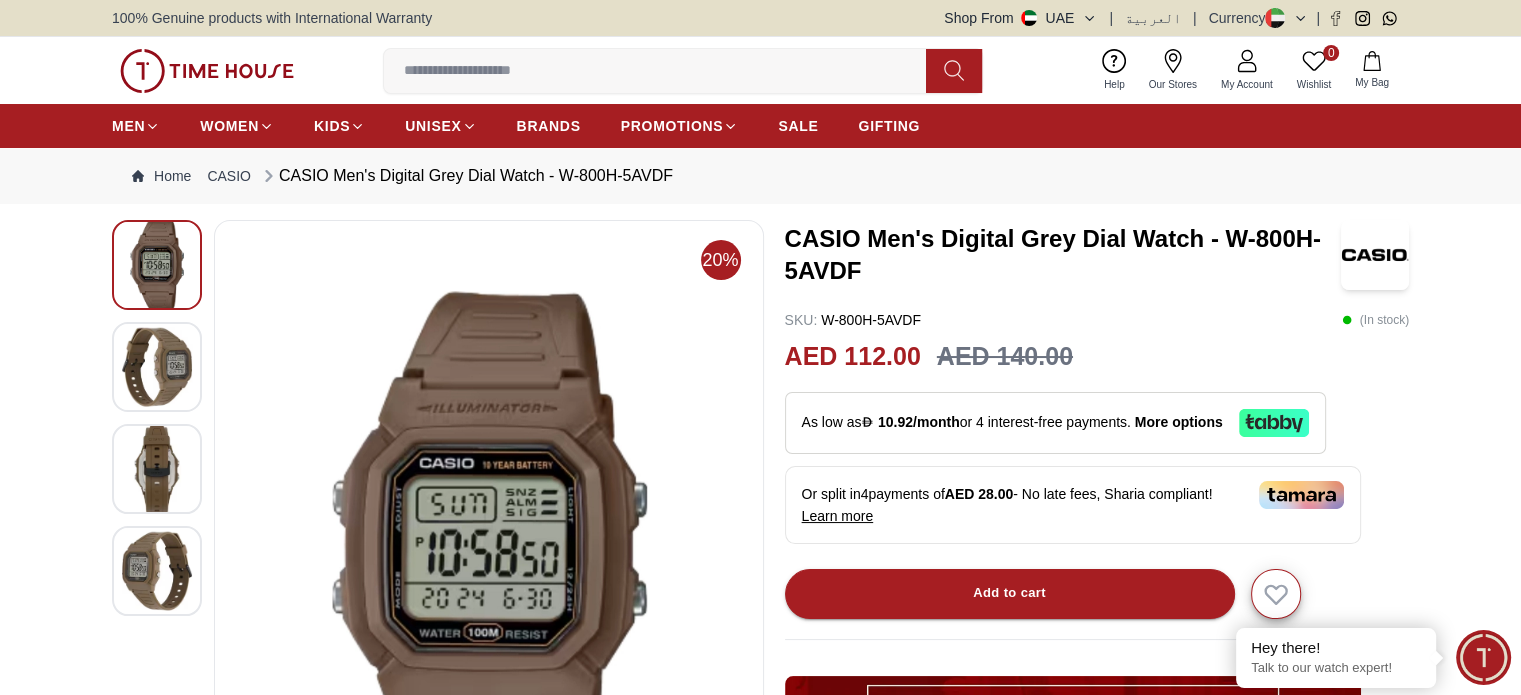 click on "As low as    10.92/month  or 4 interest-free payments ." at bounding box center [966, 422] 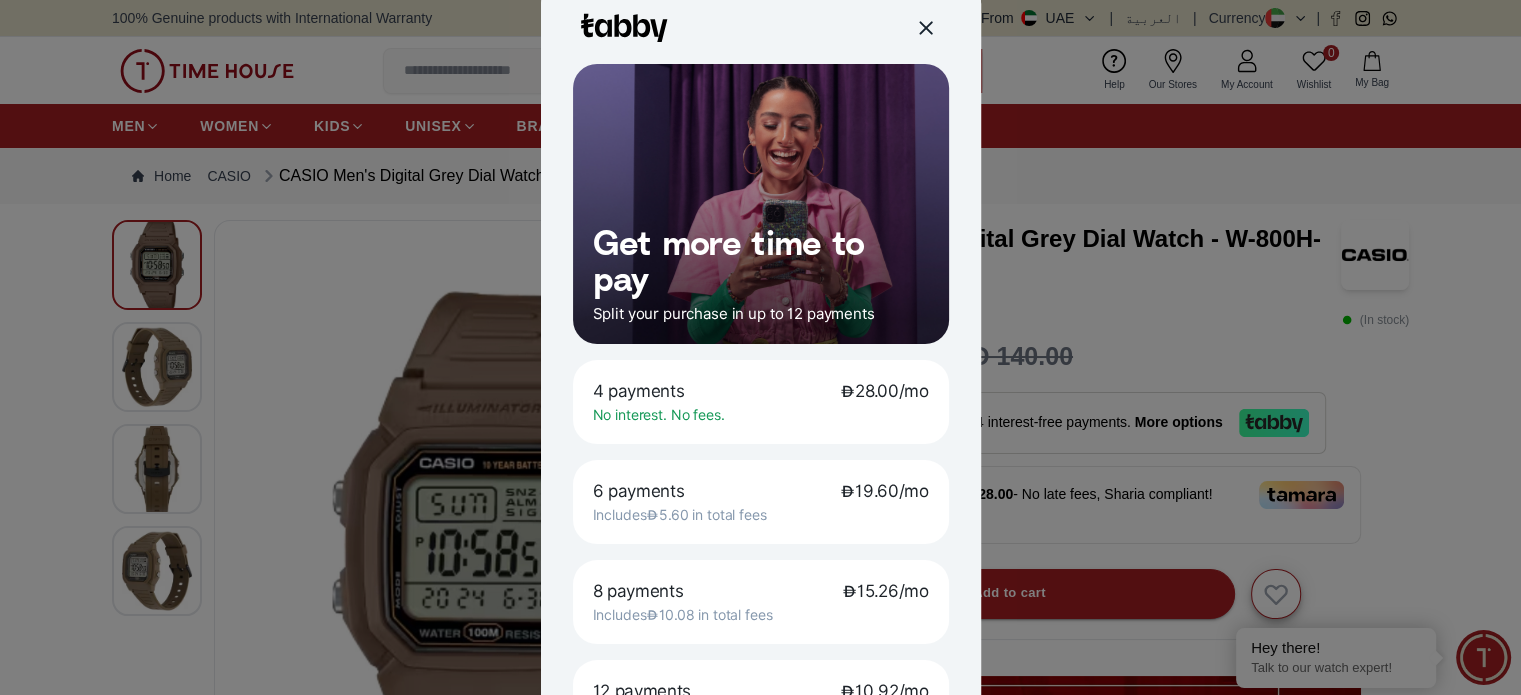 scroll, scrollTop: 200, scrollLeft: 0, axis: vertical 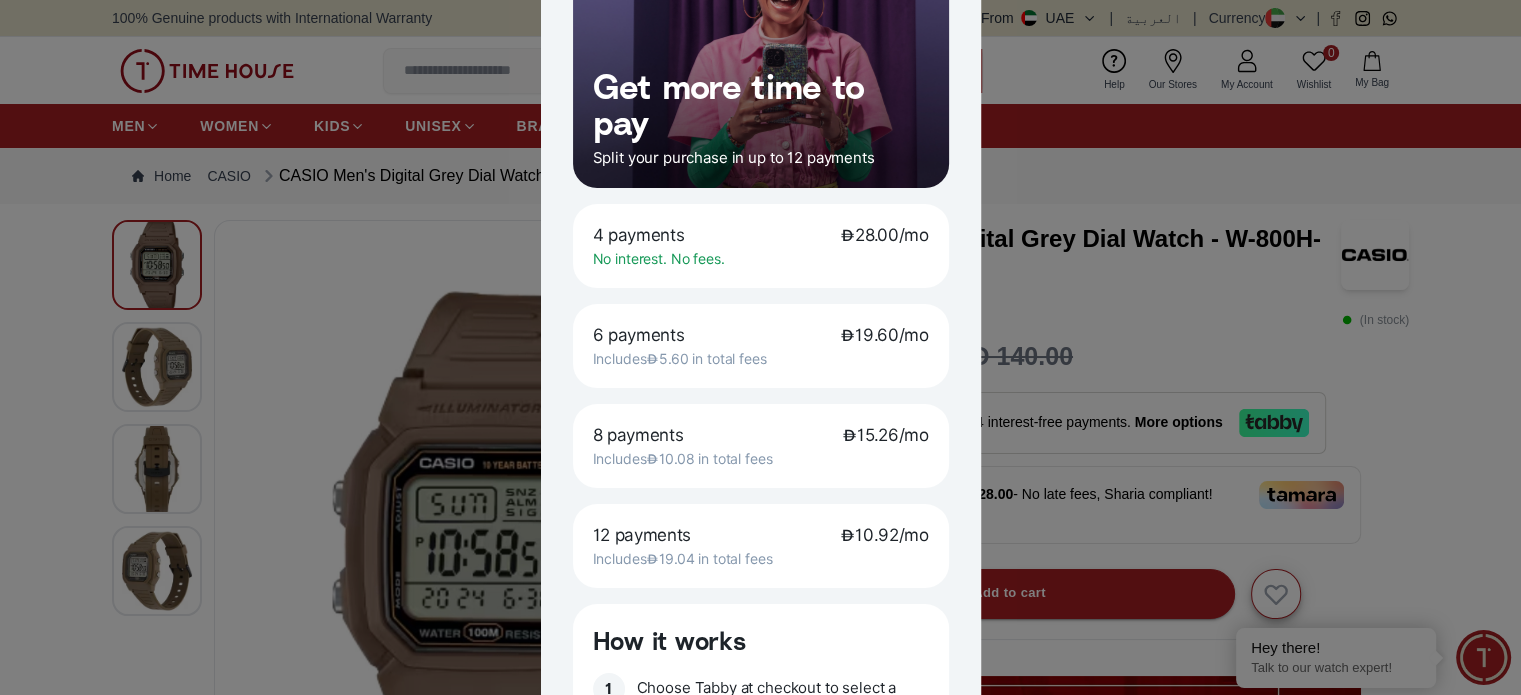 click on "Includes   19.04 in total fees" at bounding box center (683, 559) 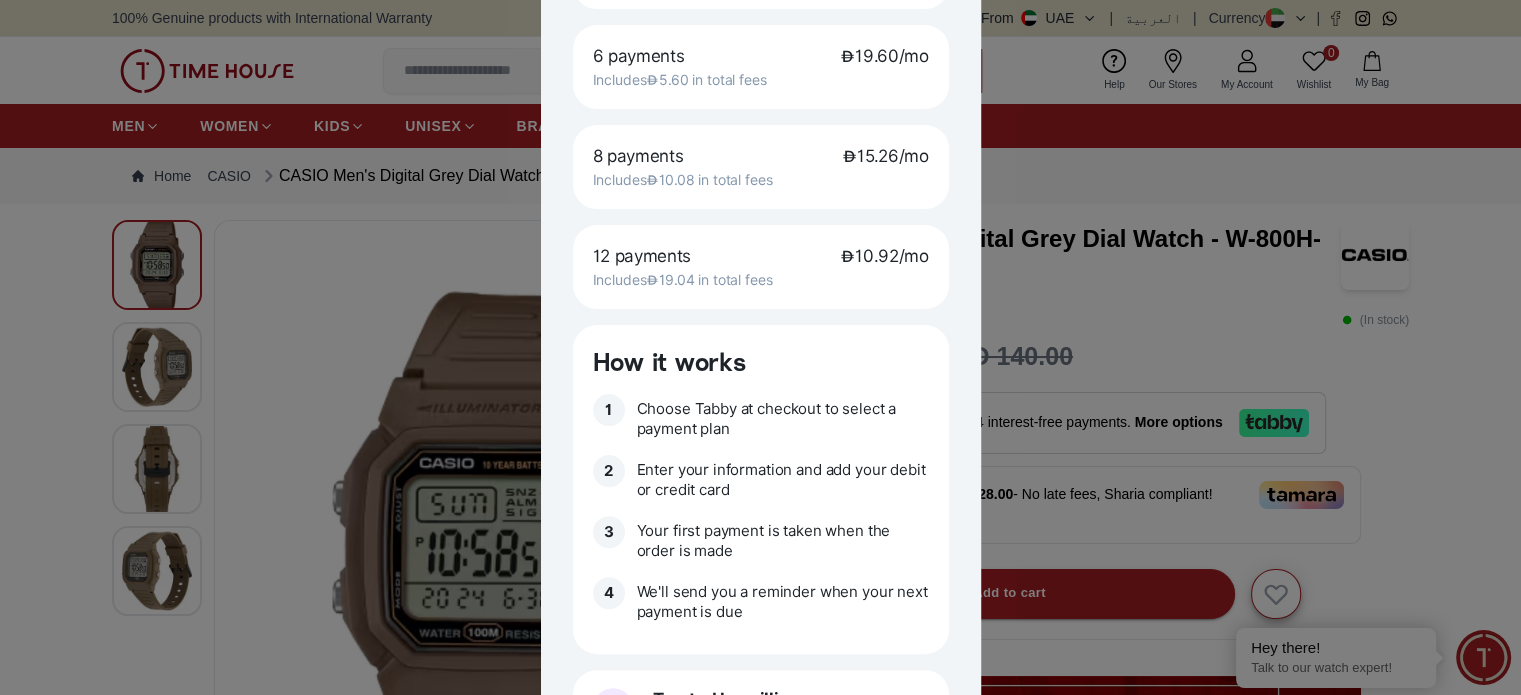 scroll, scrollTop: 500, scrollLeft: 0, axis: vertical 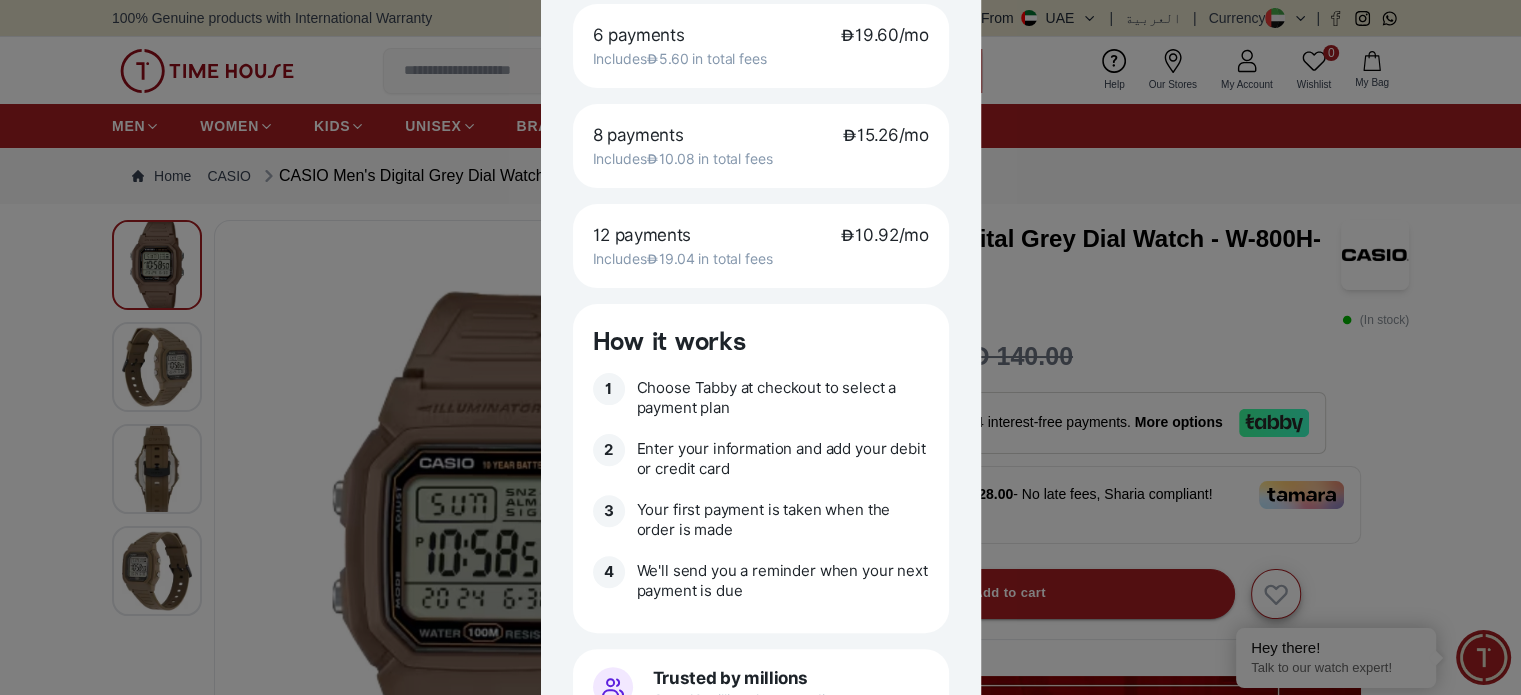 click on "Includes   19.04 in total fees" at bounding box center (761, 259) 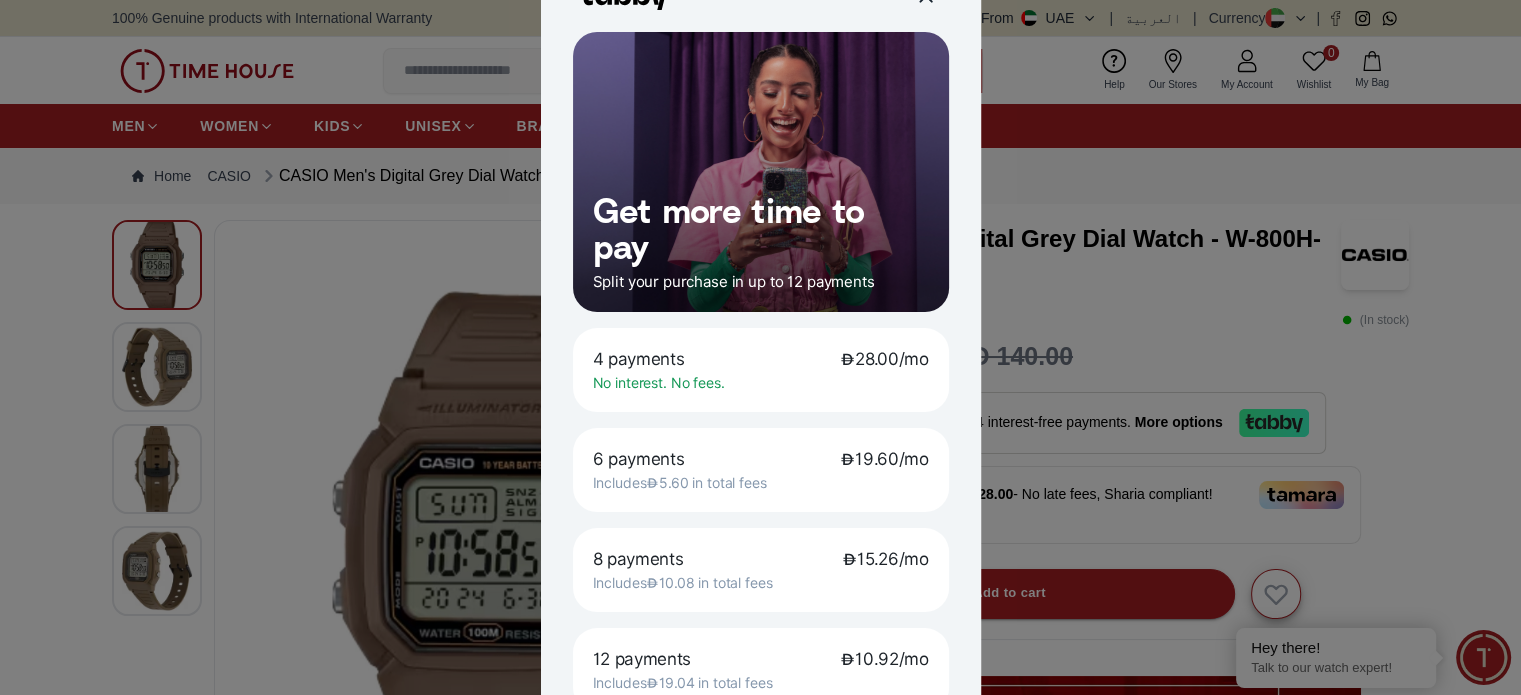 scroll, scrollTop: 0, scrollLeft: 0, axis: both 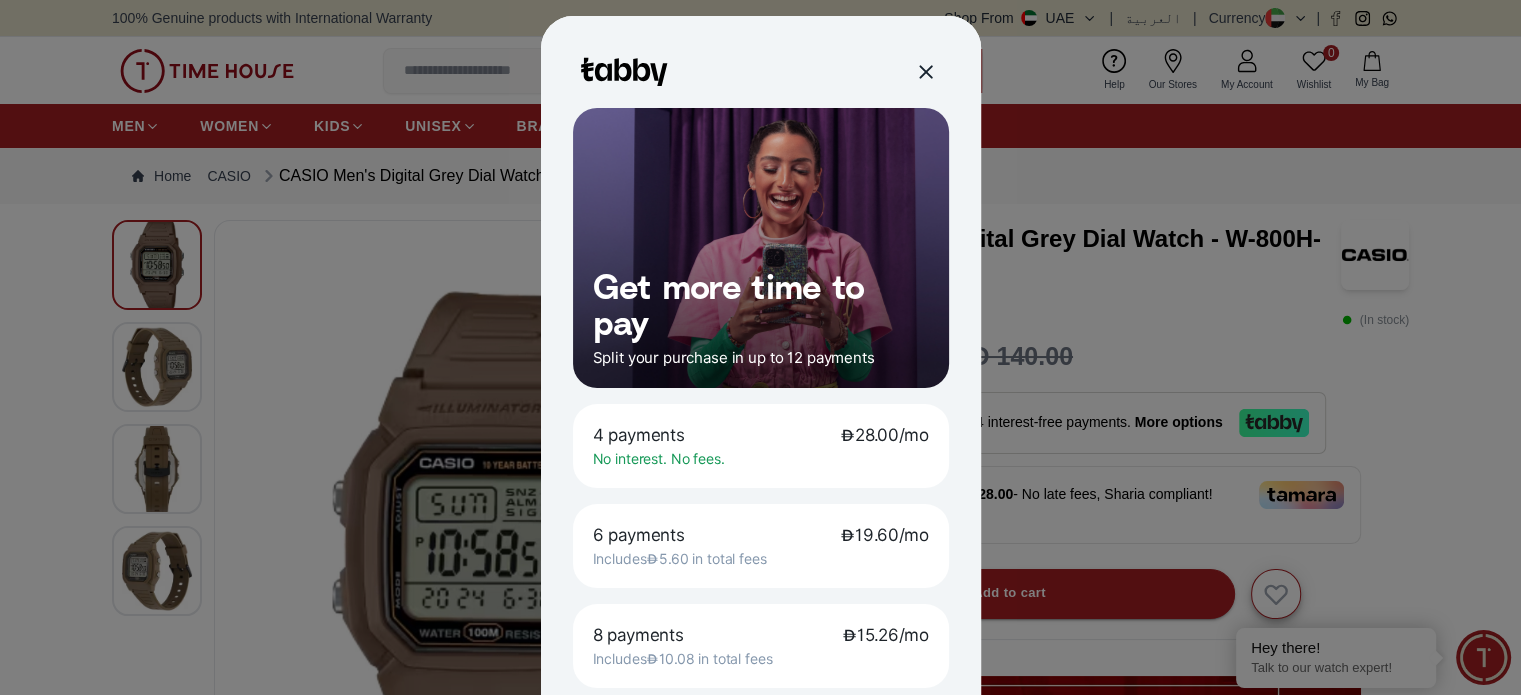 drag, startPoint x: 917, startPoint y: 75, endPoint x: 848, endPoint y: 15, distance: 91.43851 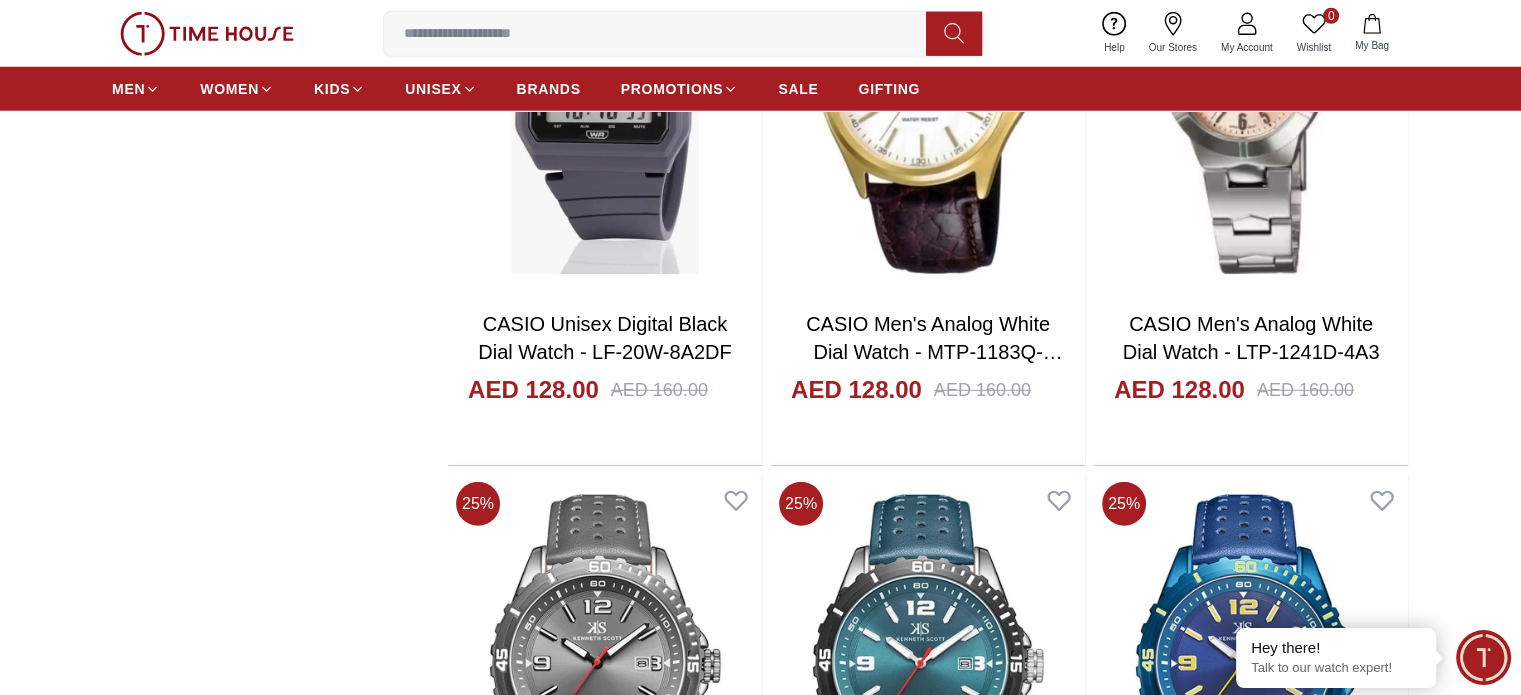 scroll, scrollTop: 28305, scrollLeft: 0, axis: vertical 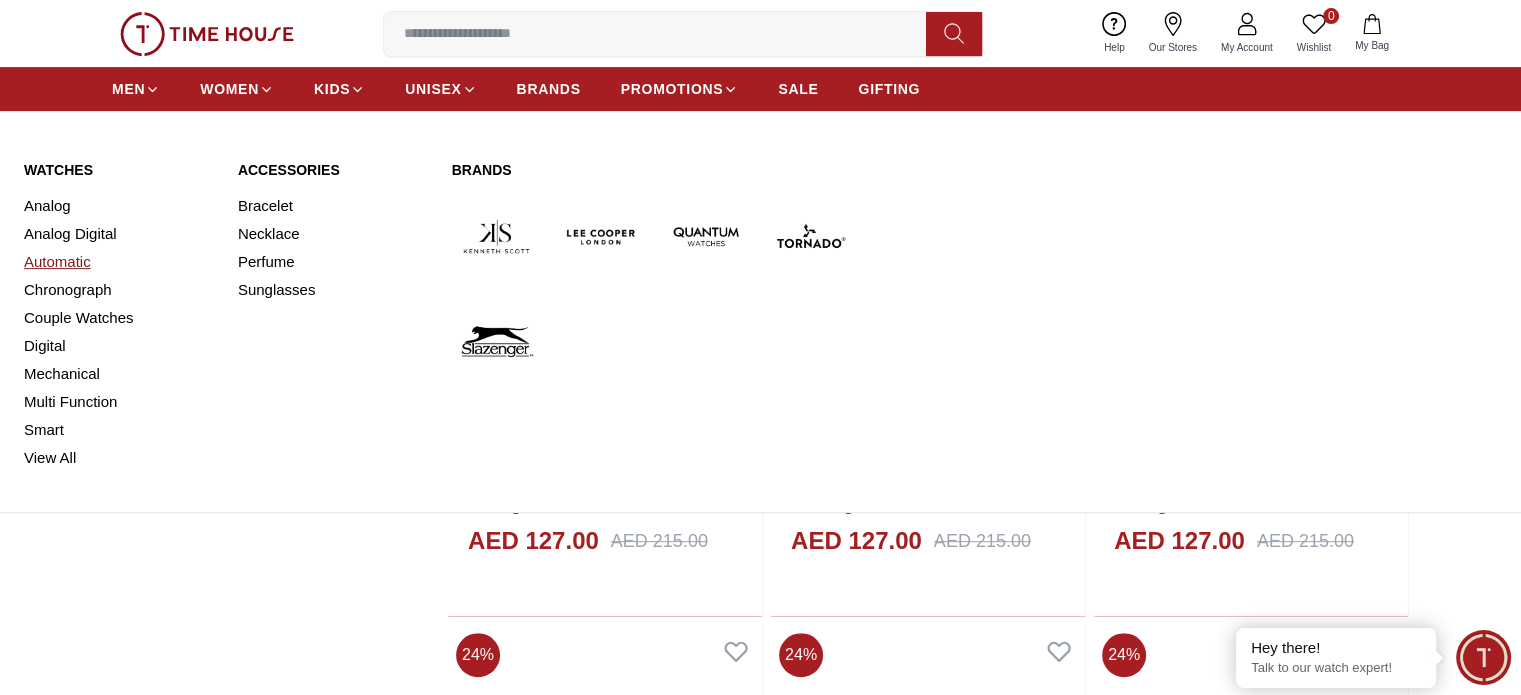click on "Automatic" at bounding box center (119, 262) 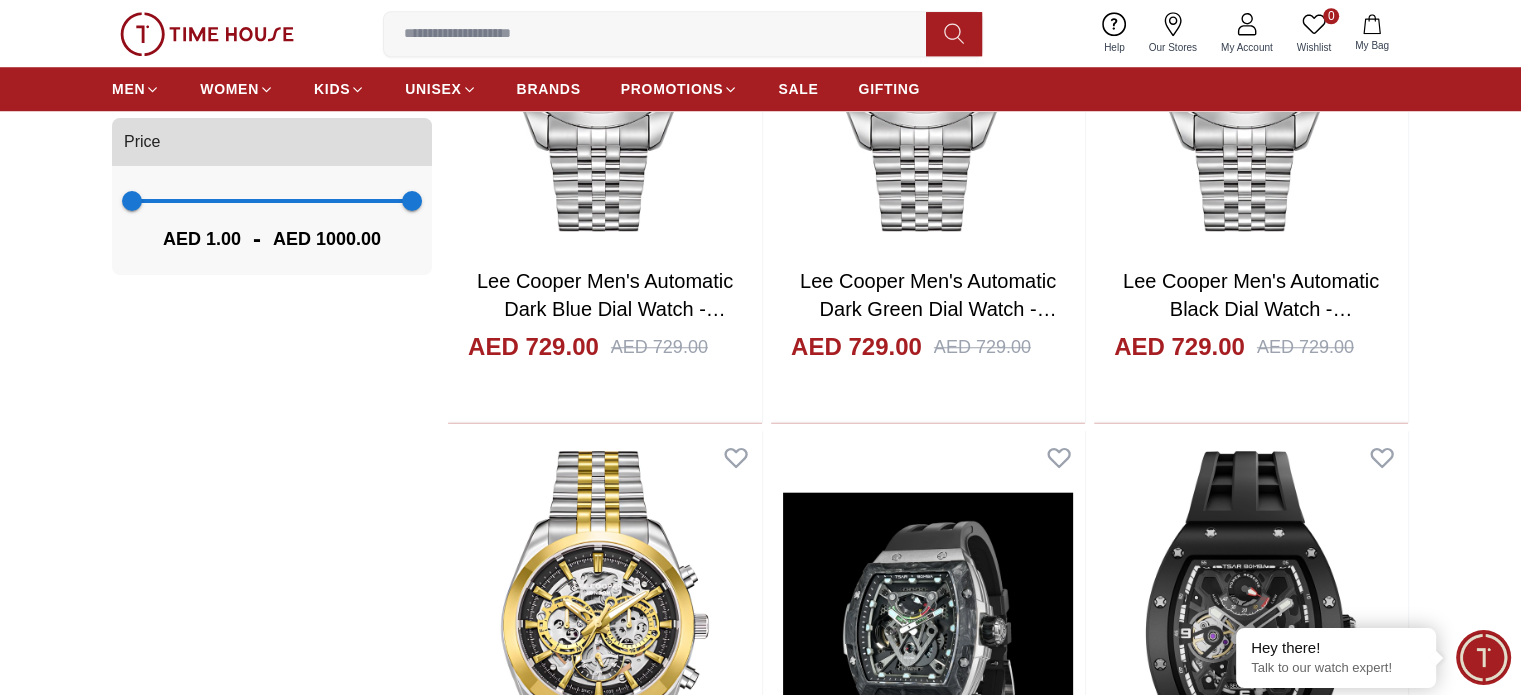 scroll, scrollTop: 1700, scrollLeft: 0, axis: vertical 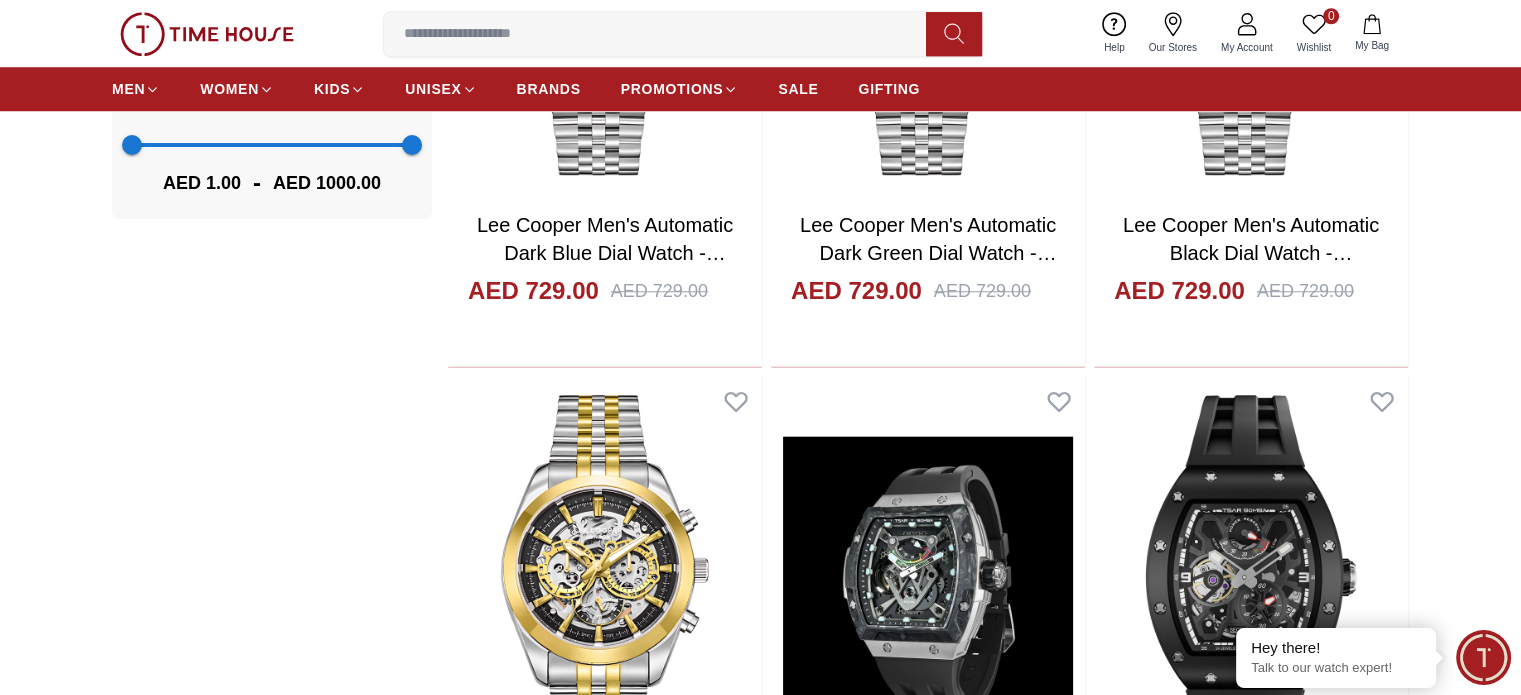 drag, startPoint x: 461, startPoint y: 495, endPoint x: 599, endPoint y: 485, distance: 138.36185 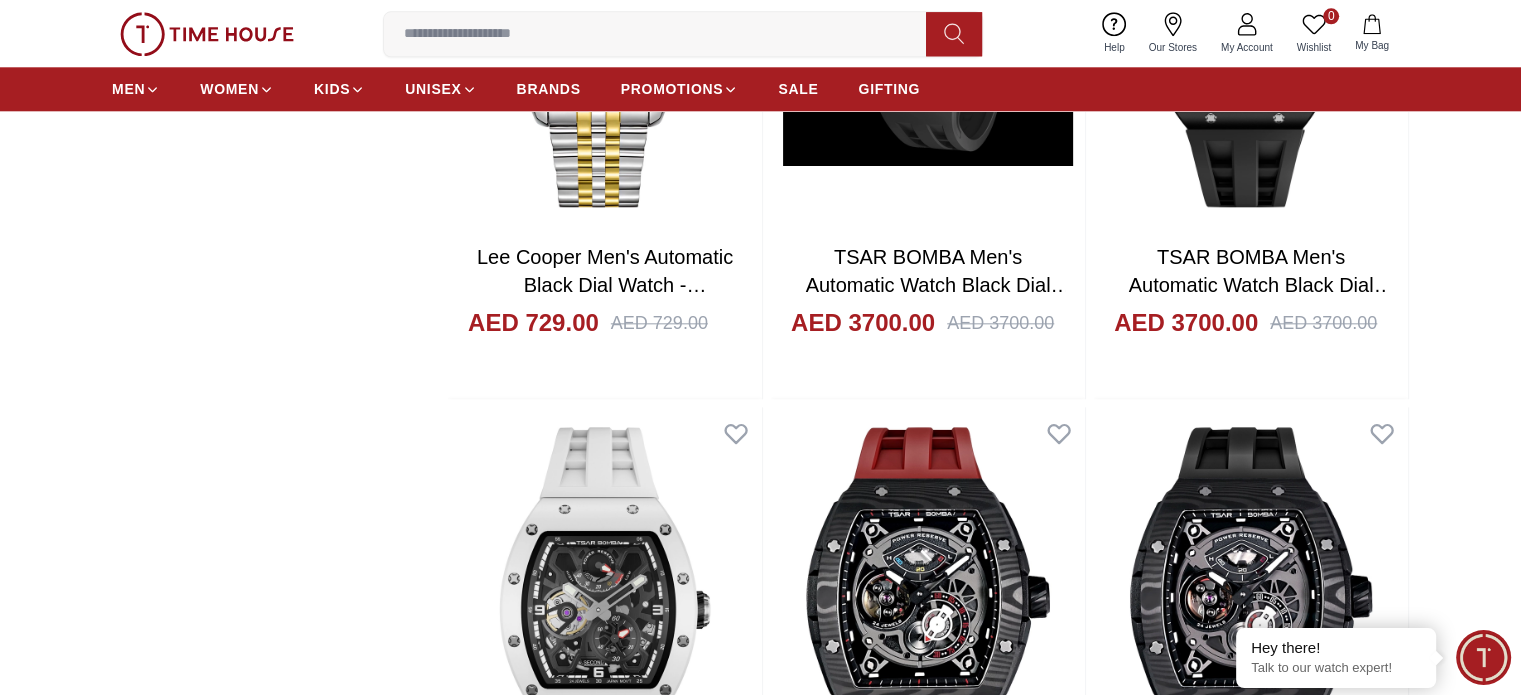 scroll, scrollTop: 2300, scrollLeft: 0, axis: vertical 